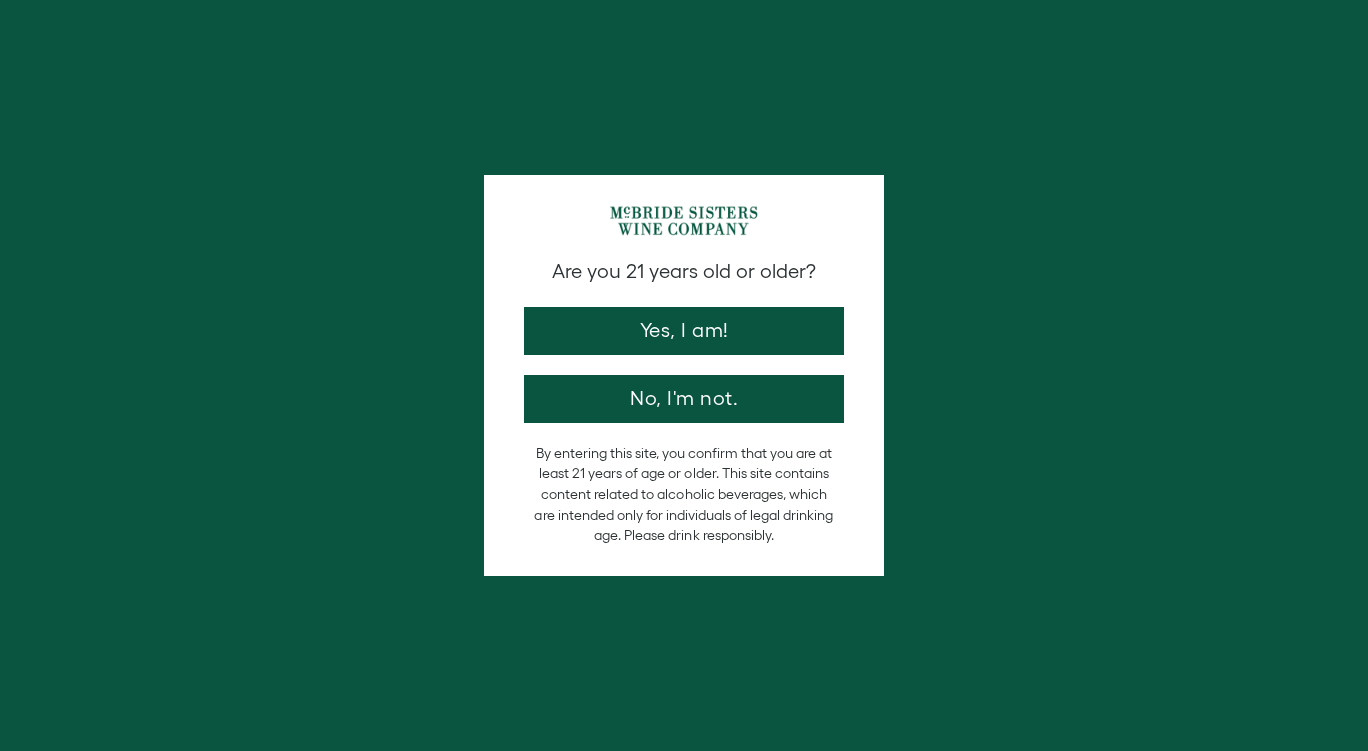 scroll, scrollTop: 0, scrollLeft: 0, axis: both 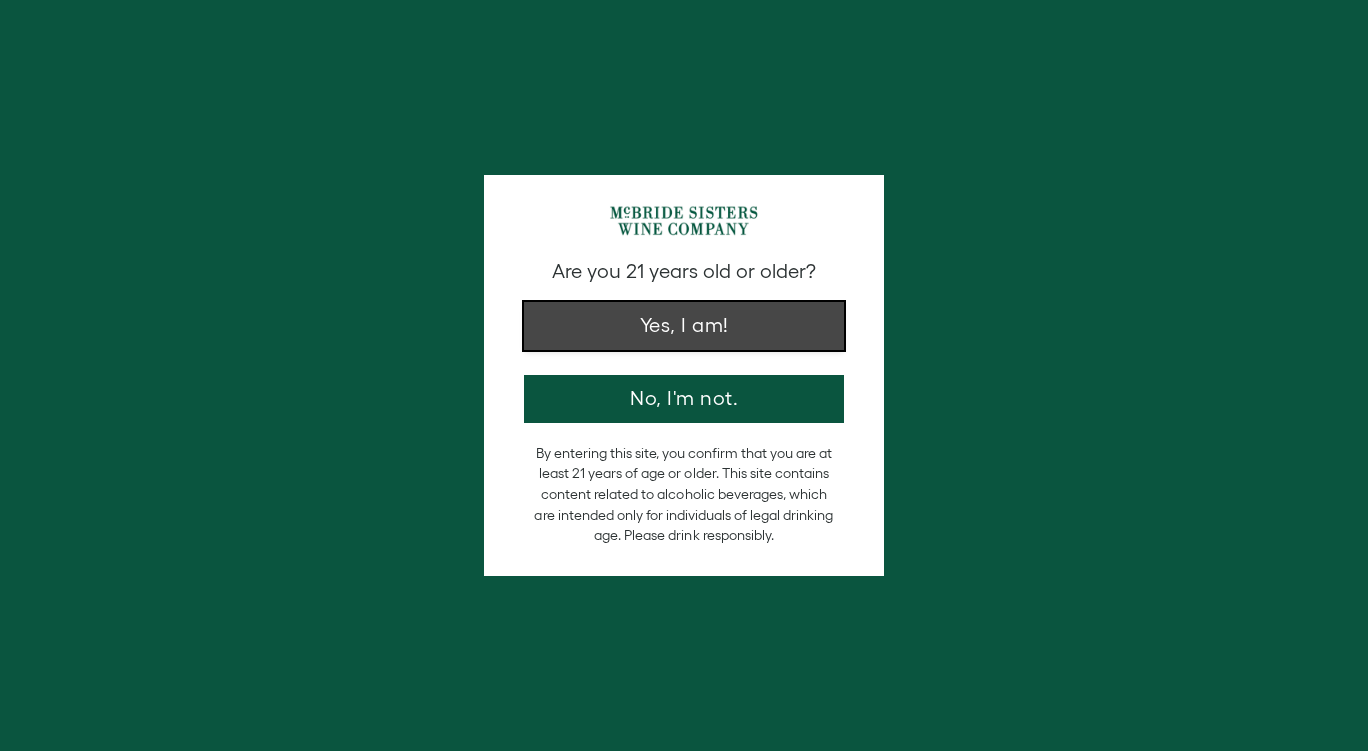 click on "Yes, I am!" at bounding box center (684, 326) 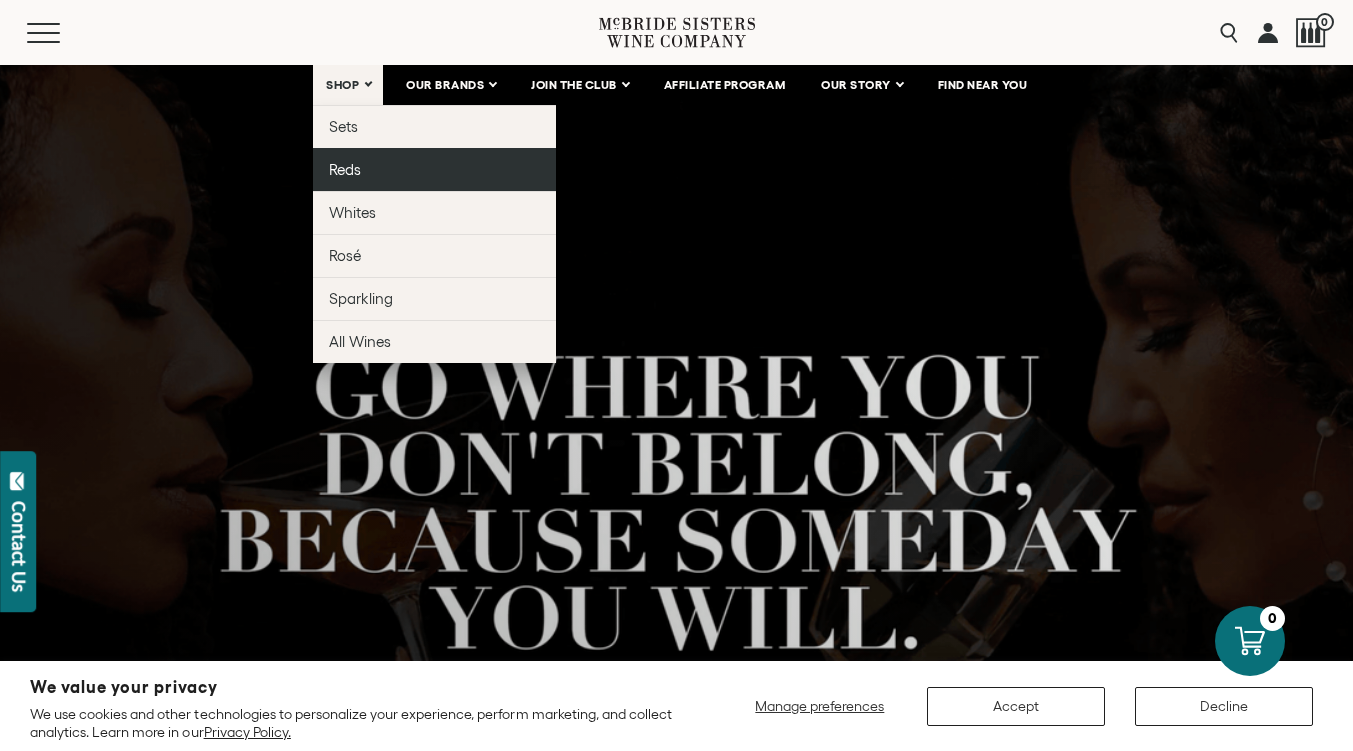 click on "Reds" at bounding box center (345, 169) 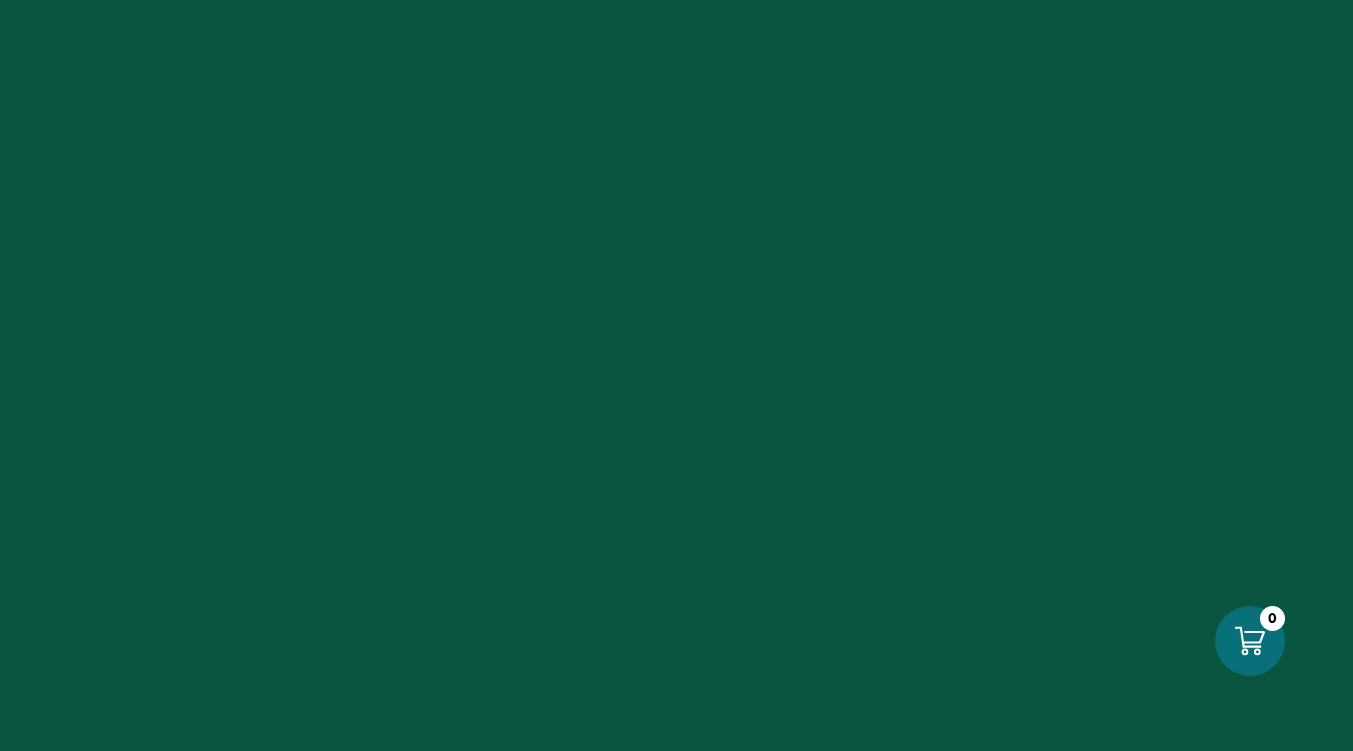 scroll, scrollTop: 0, scrollLeft: 0, axis: both 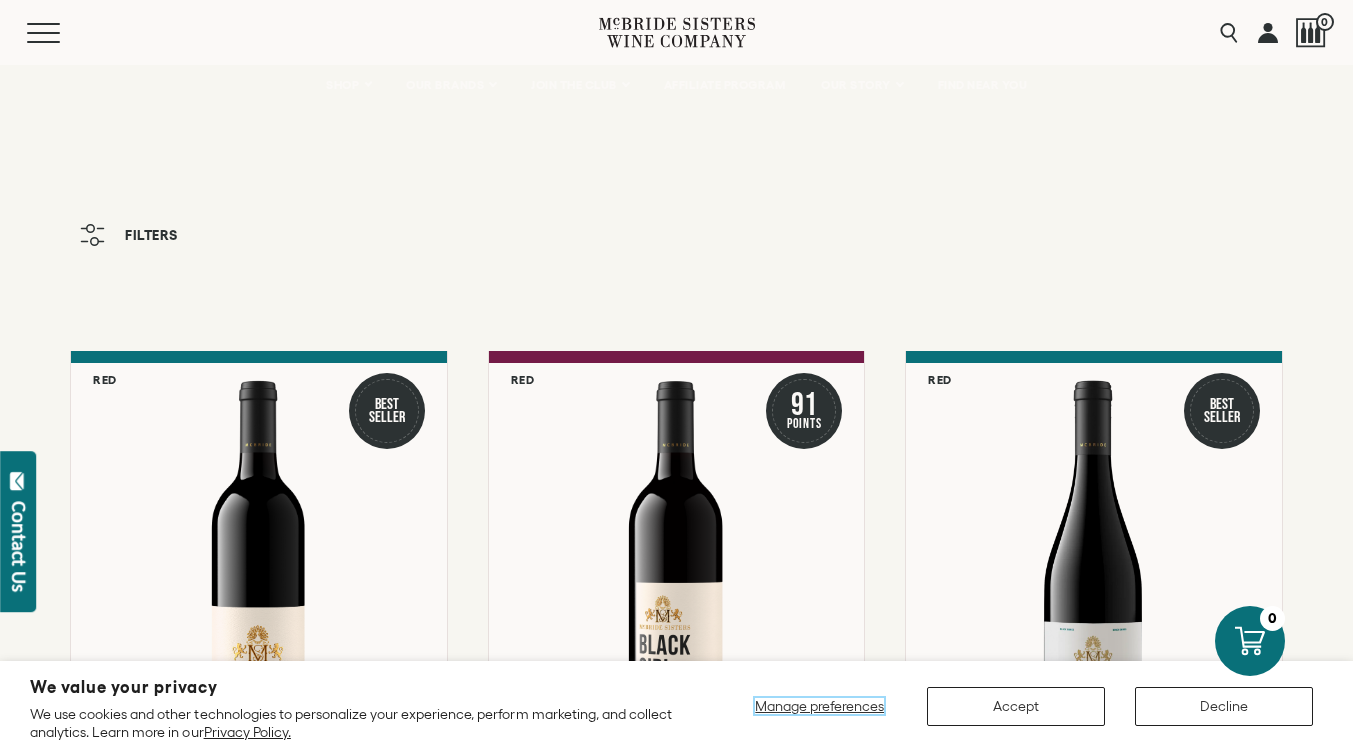 click on "Manage preferences" at bounding box center [819, 706] 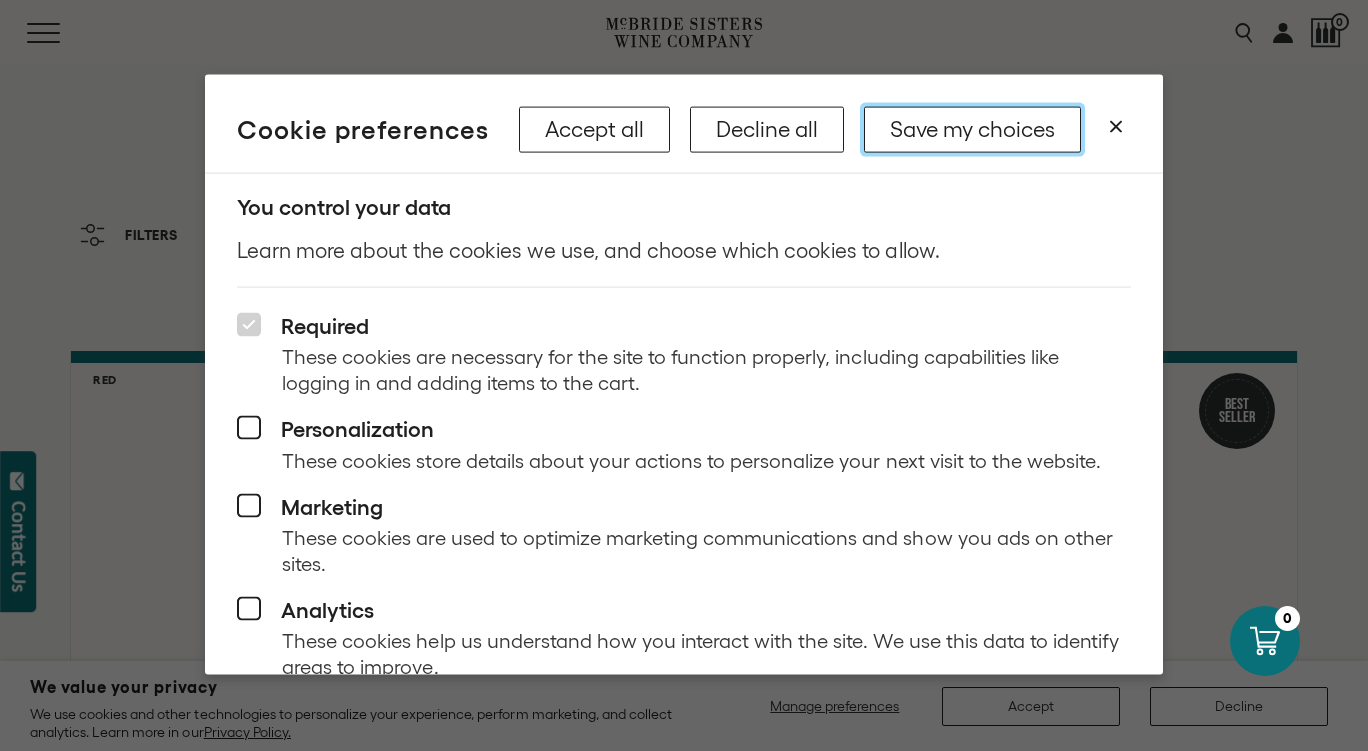 click on "Save my choices" at bounding box center (972, 129) 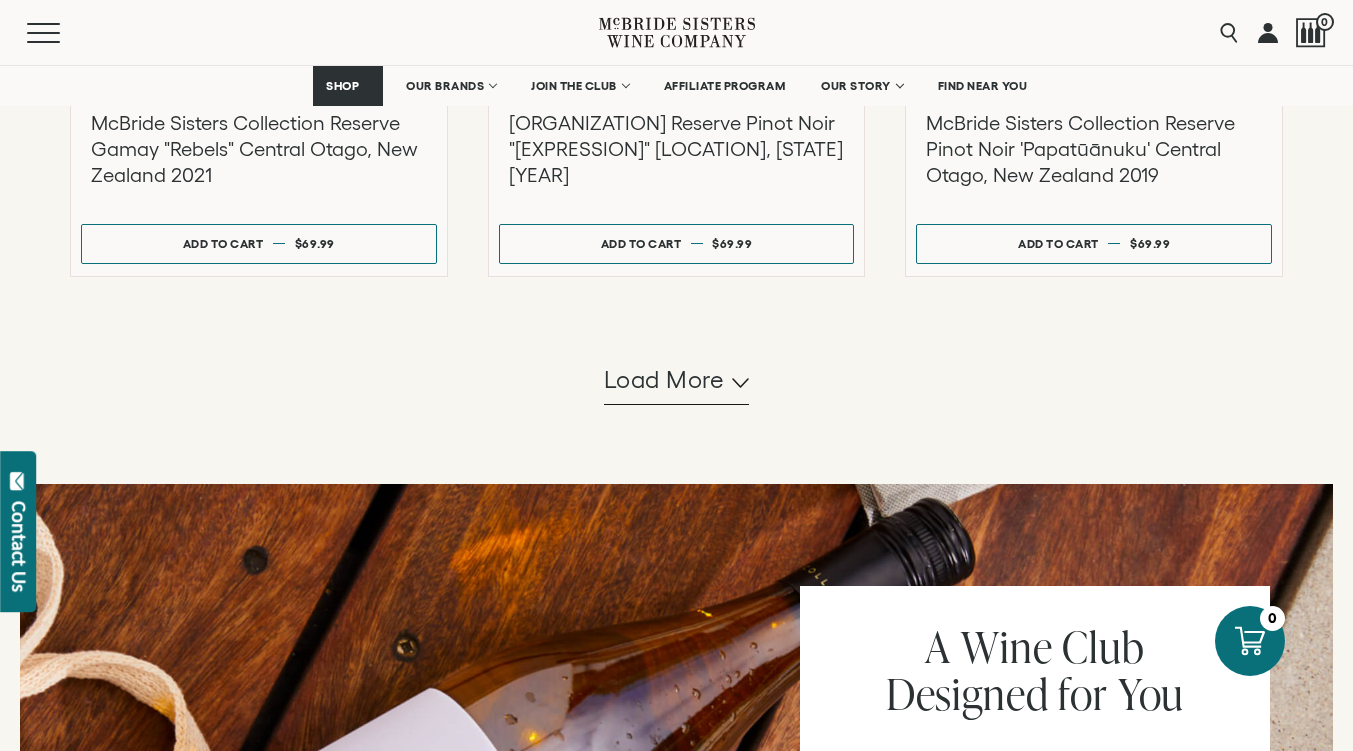 scroll, scrollTop: 2032, scrollLeft: 0, axis: vertical 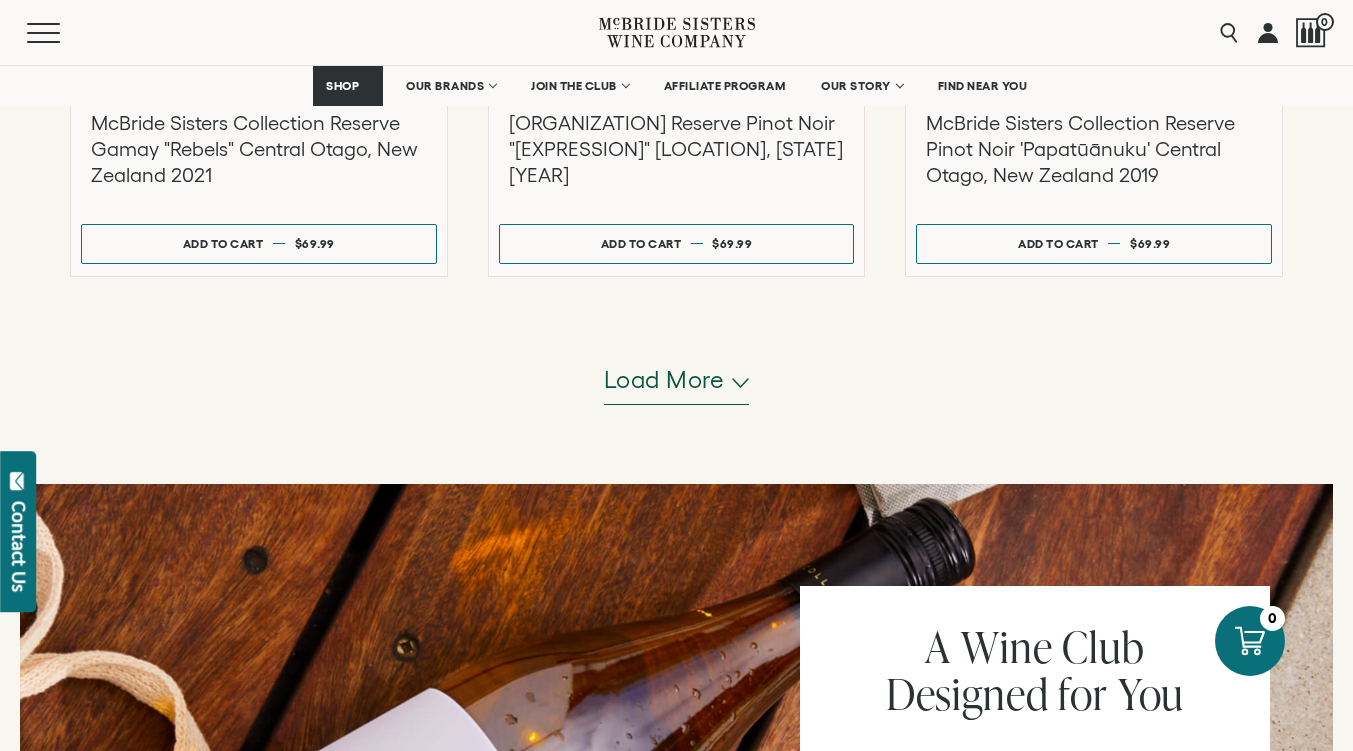 click on "Load more" at bounding box center [664, 380] 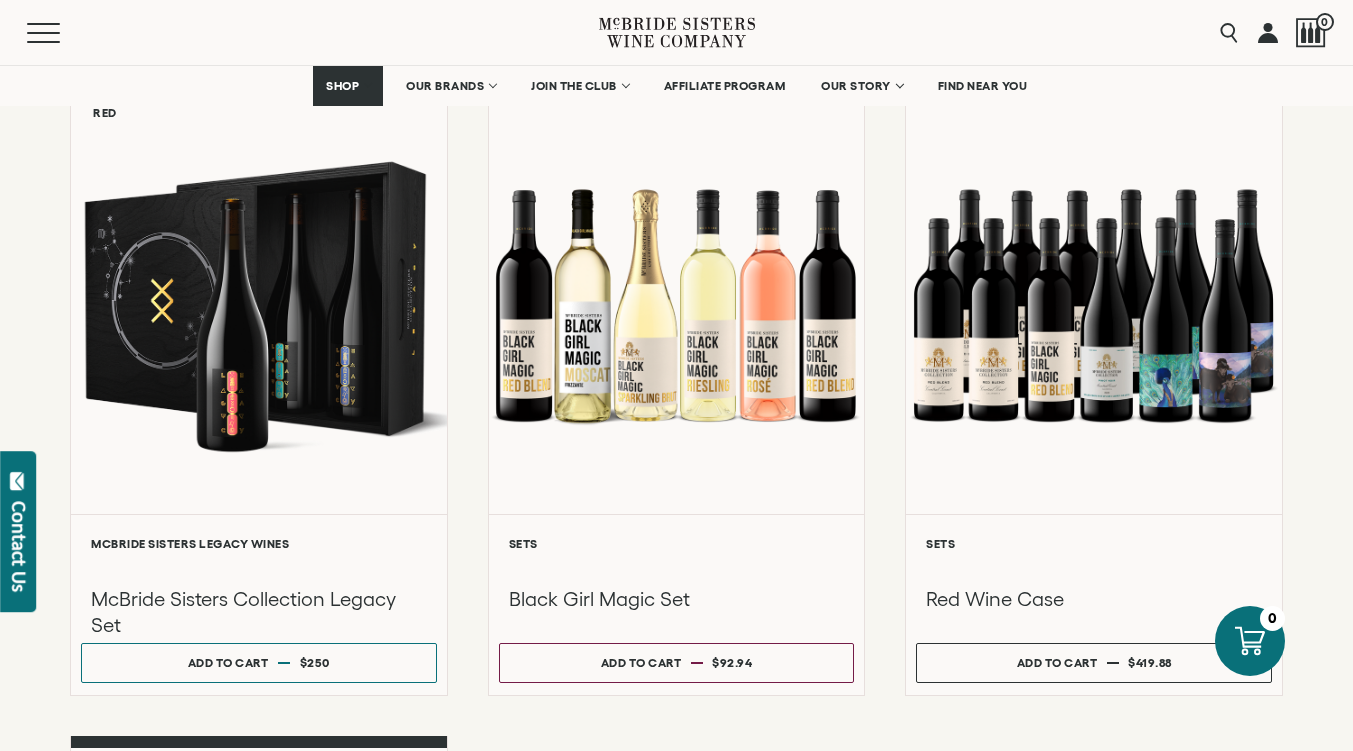 scroll, scrollTop: 2912, scrollLeft: 0, axis: vertical 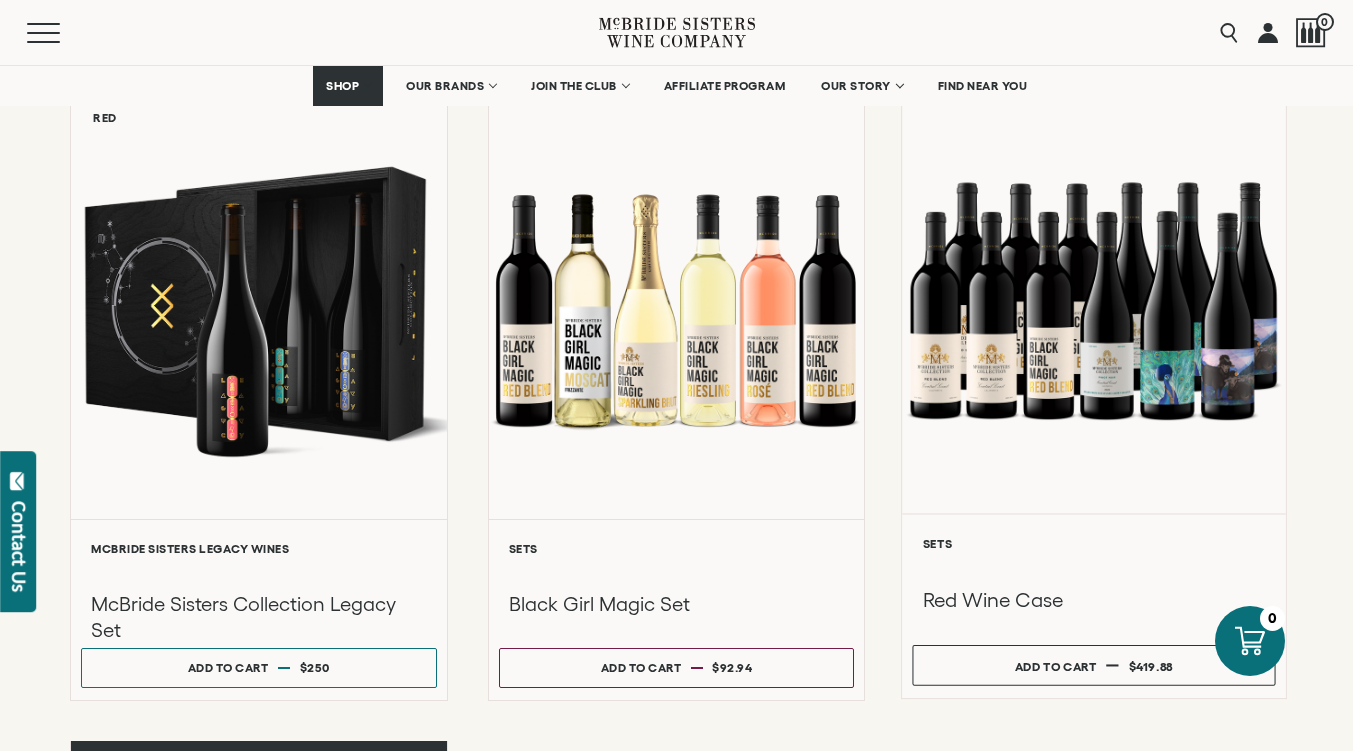 click at bounding box center (1094, 300) 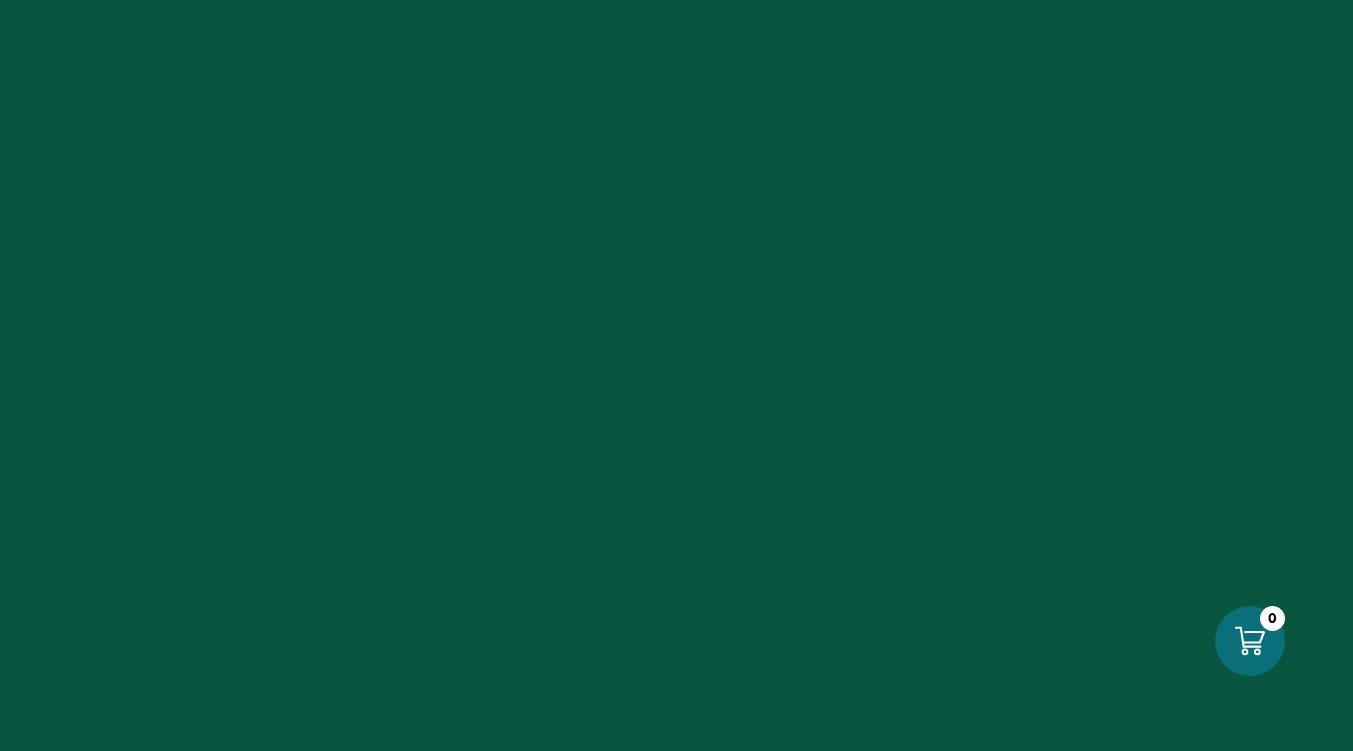 scroll, scrollTop: 0, scrollLeft: 0, axis: both 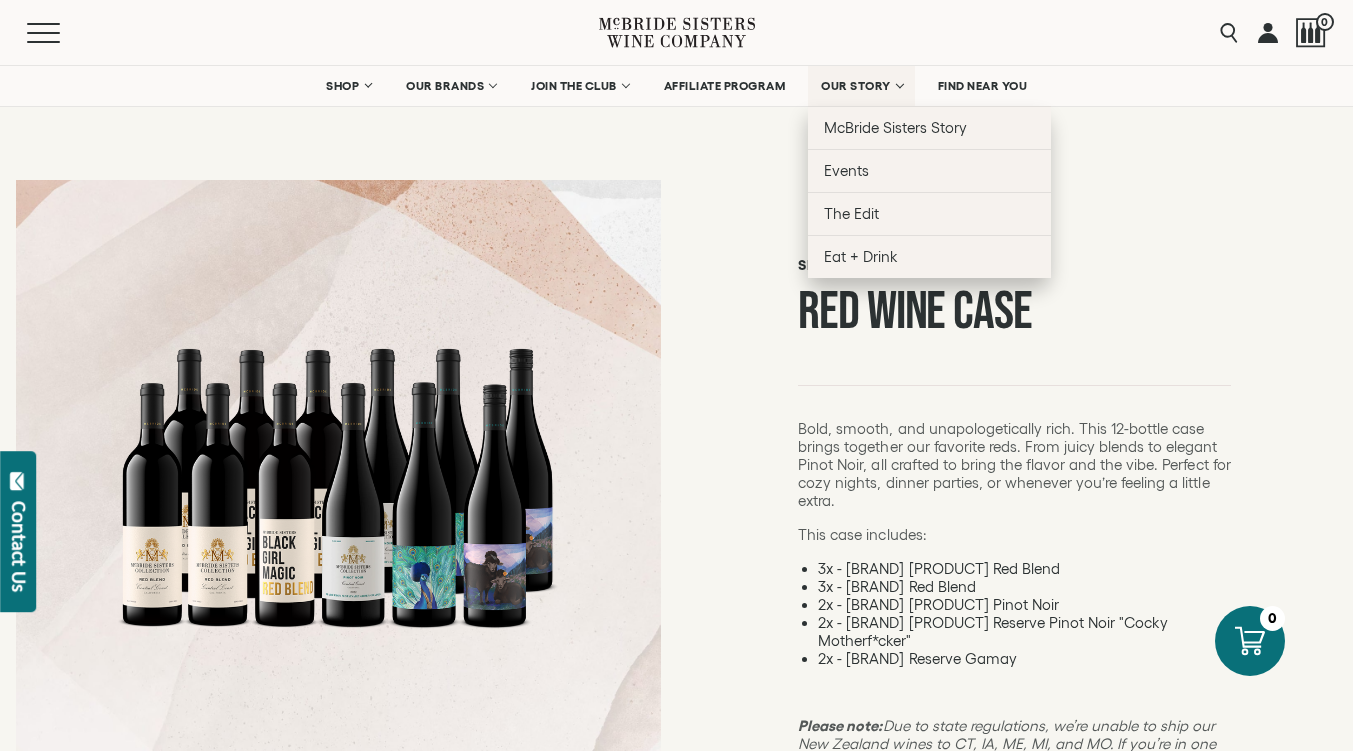 click on "OUR STORY" at bounding box center (856, 86) 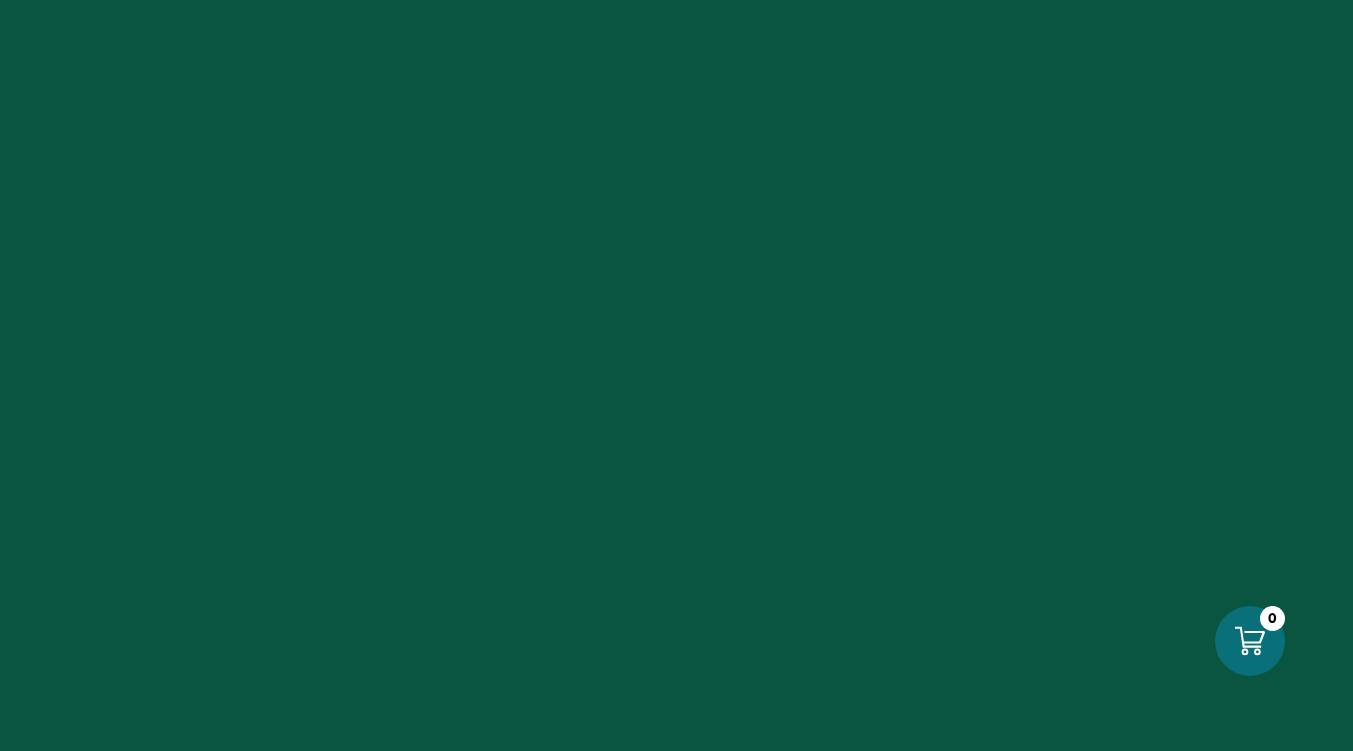 scroll, scrollTop: 0, scrollLeft: 0, axis: both 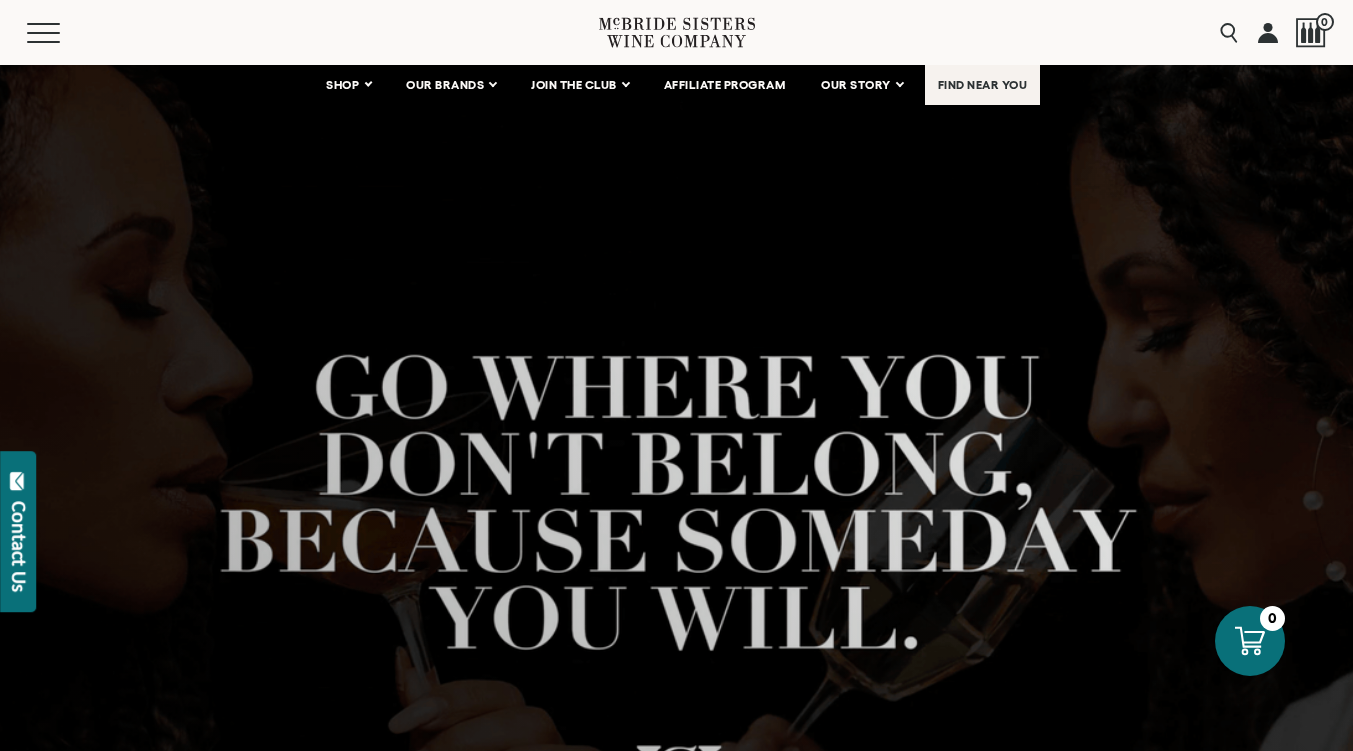 click on "FIND NEAR YOU" at bounding box center [983, 85] 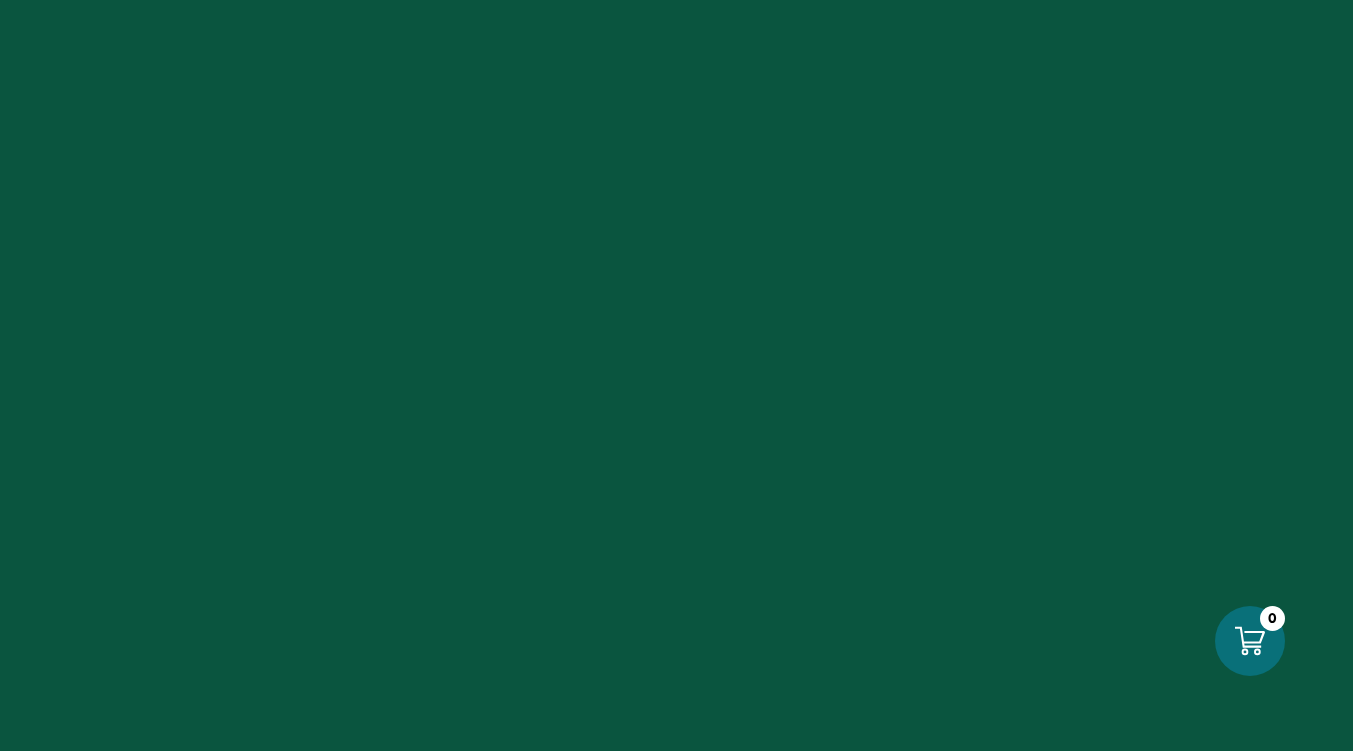 scroll, scrollTop: 0, scrollLeft: 0, axis: both 